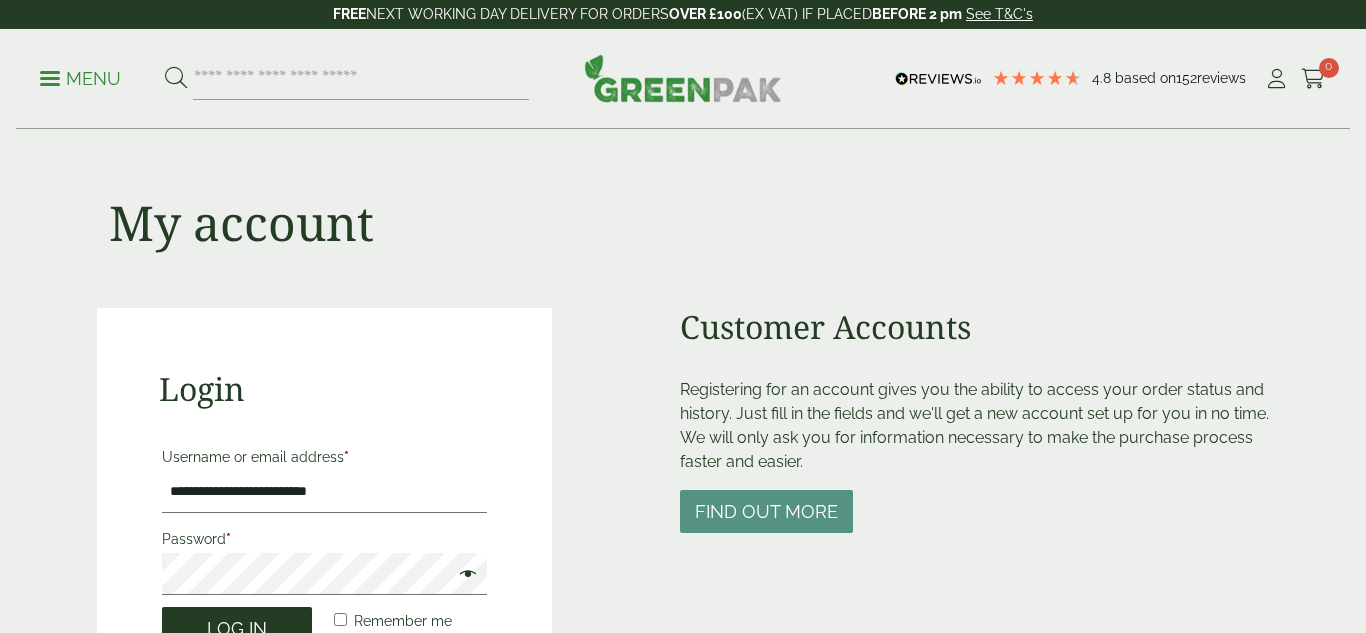 click on "Log in" at bounding box center [237, 628] 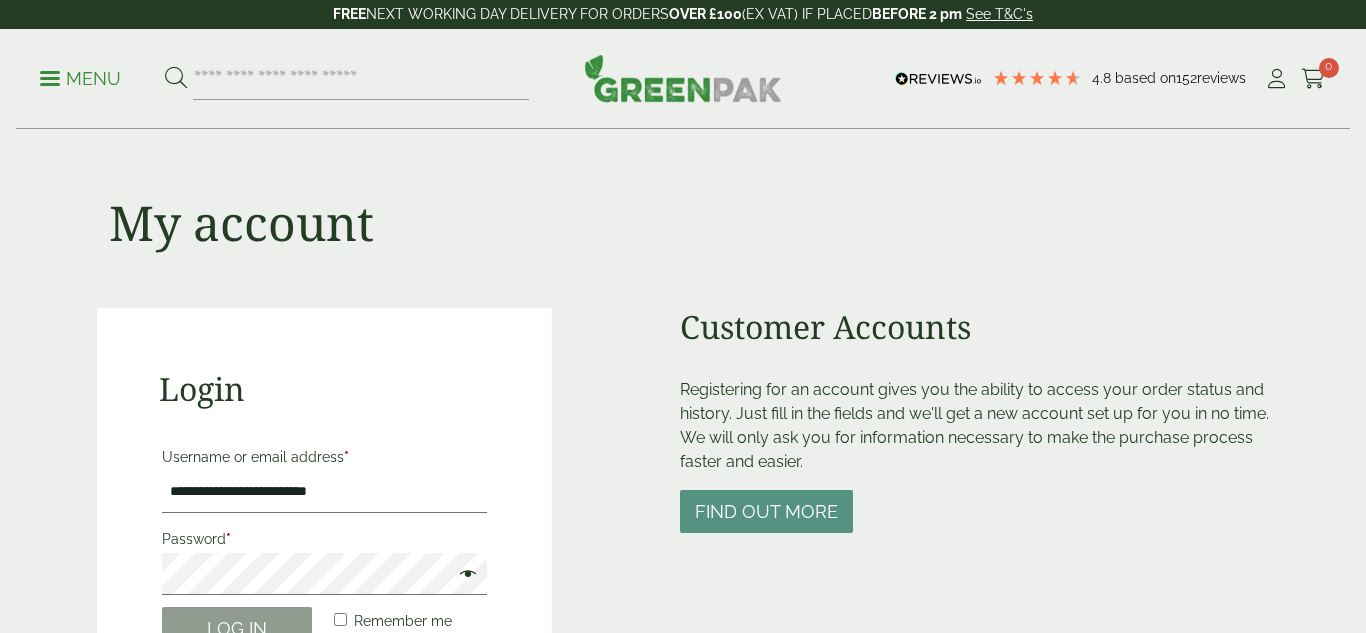 scroll, scrollTop: 0, scrollLeft: 0, axis: both 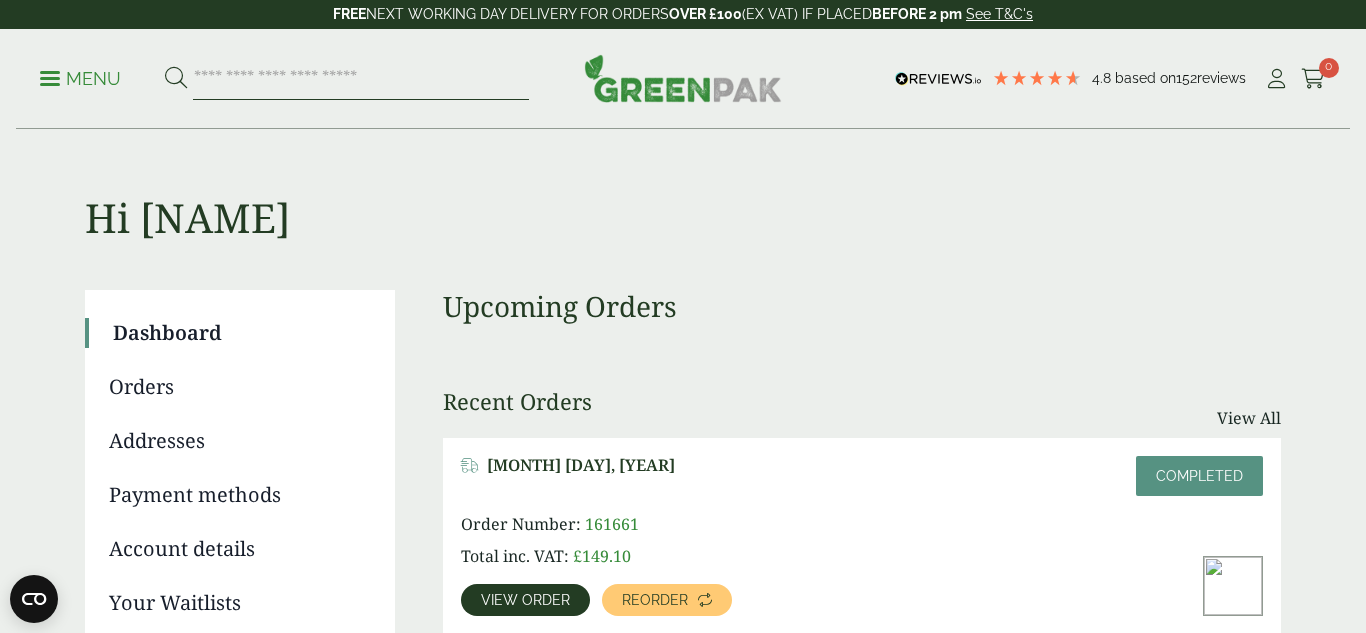 click at bounding box center [361, 79] 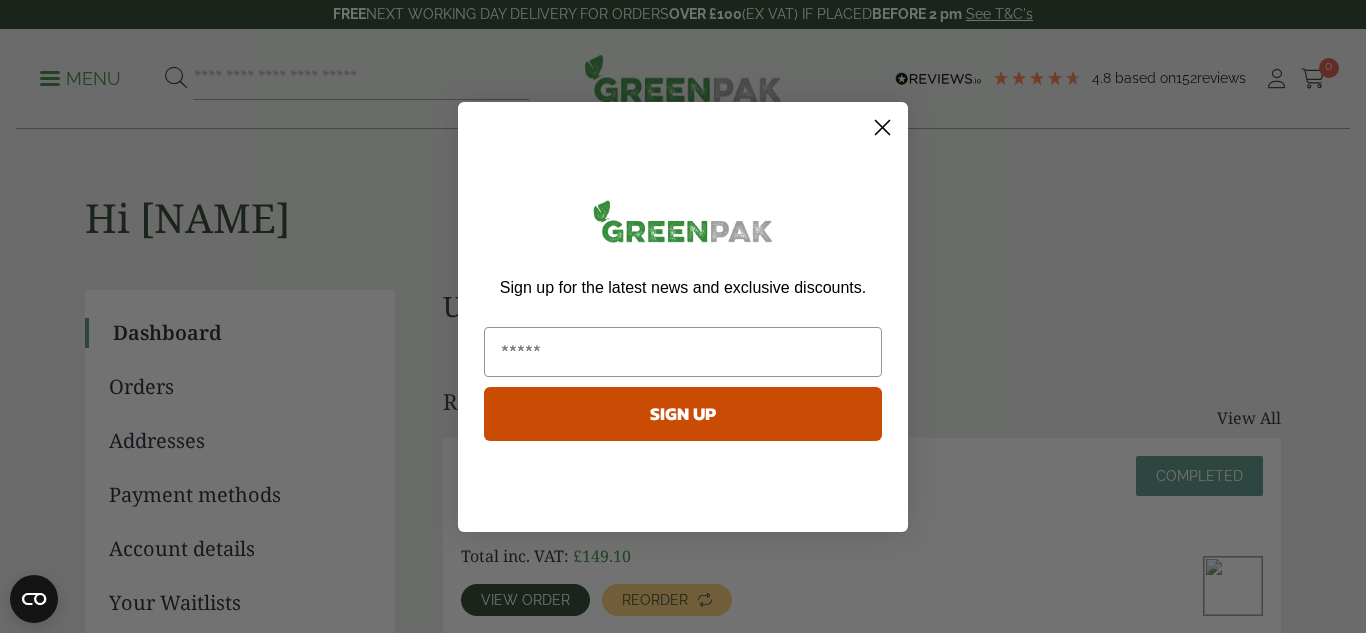 click 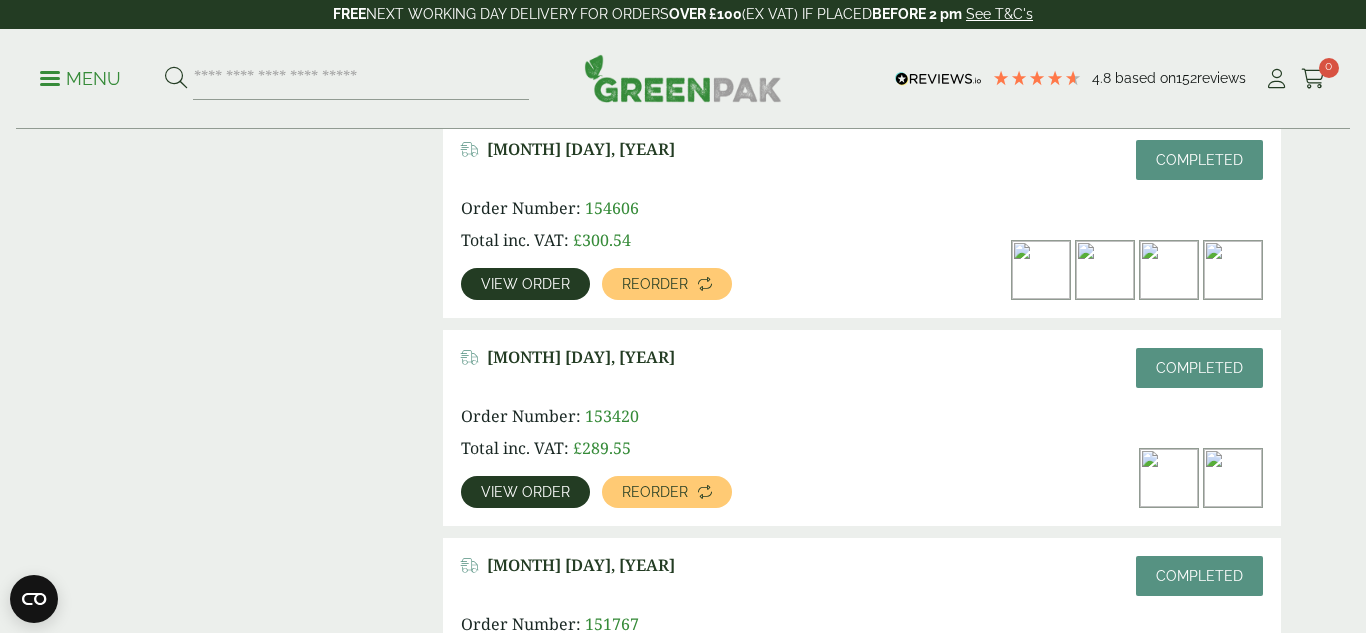 scroll, scrollTop: 1566, scrollLeft: 0, axis: vertical 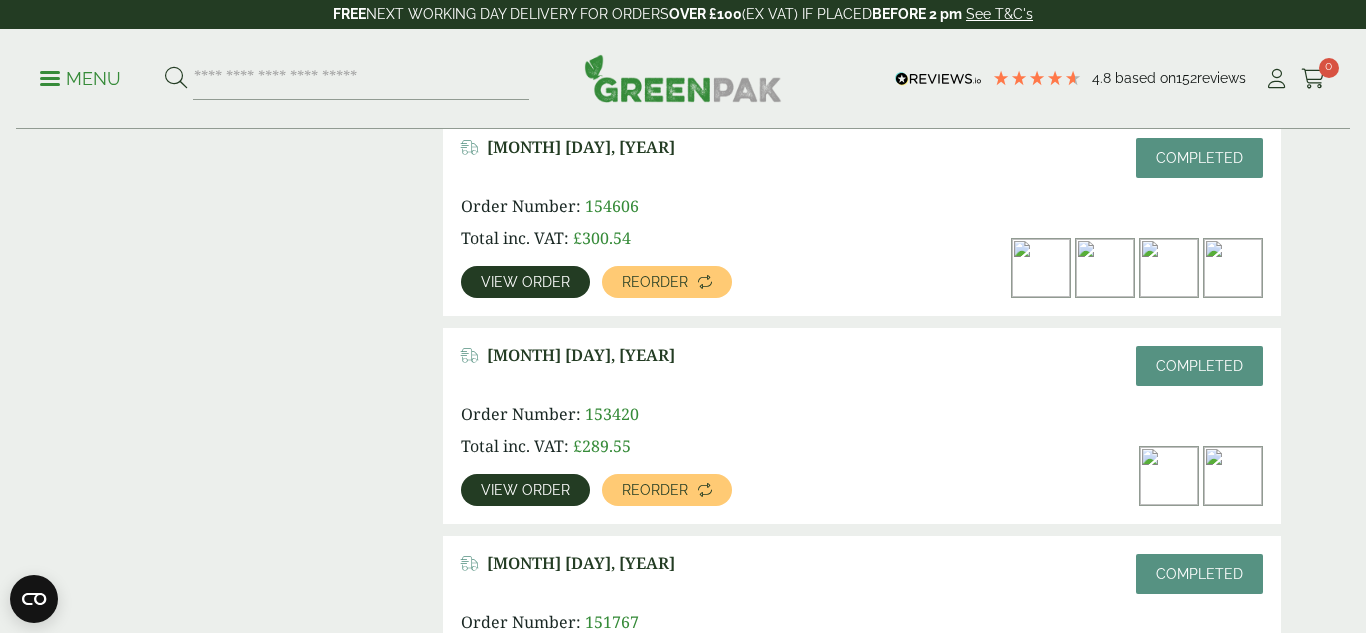 click on "View order" at bounding box center (525, 282) 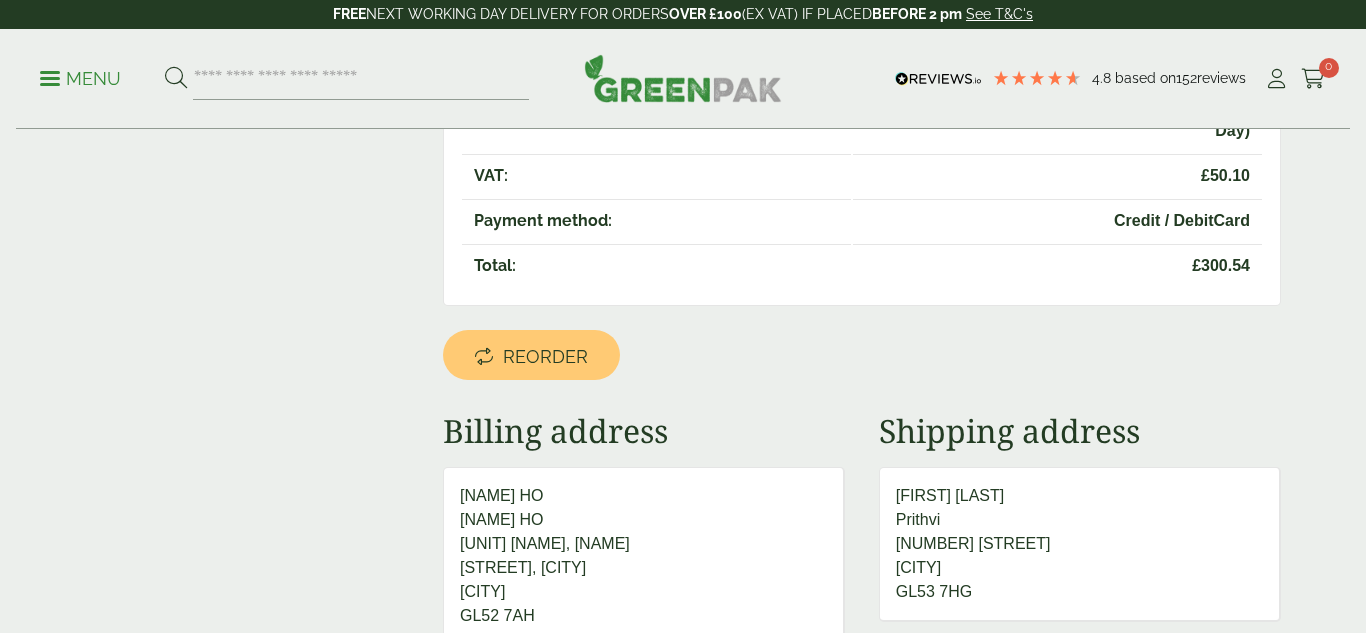 scroll, scrollTop: 646, scrollLeft: 0, axis: vertical 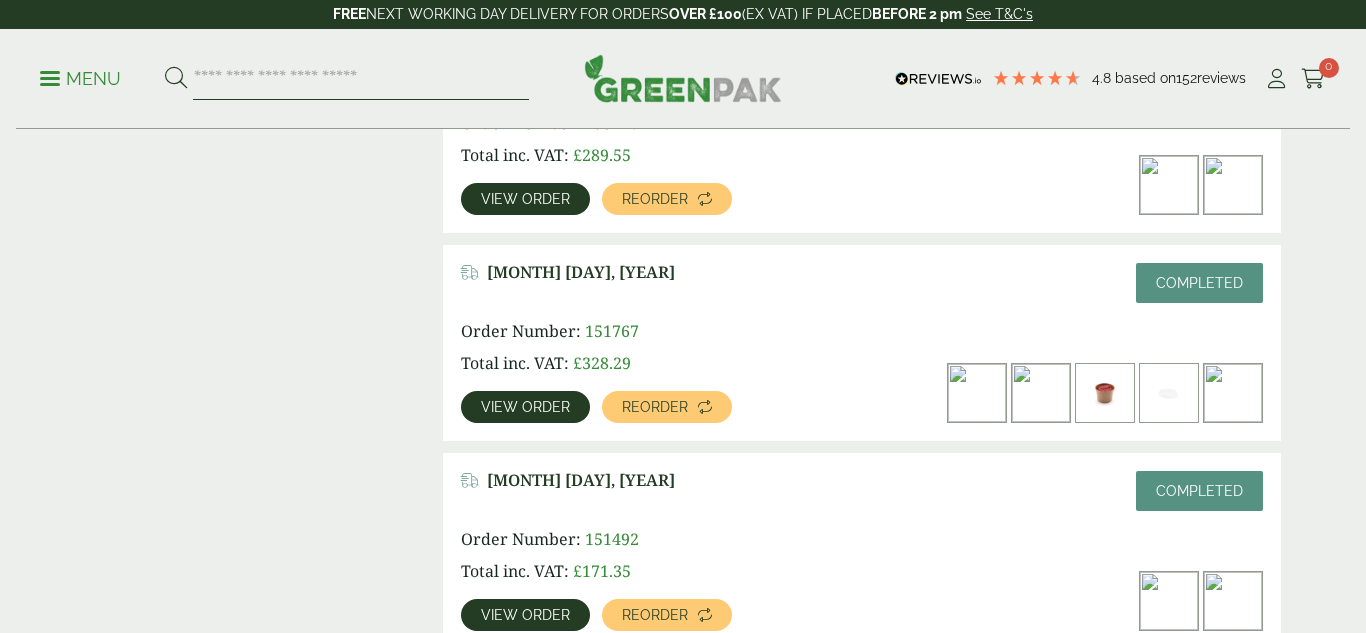 click at bounding box center [361, 79] 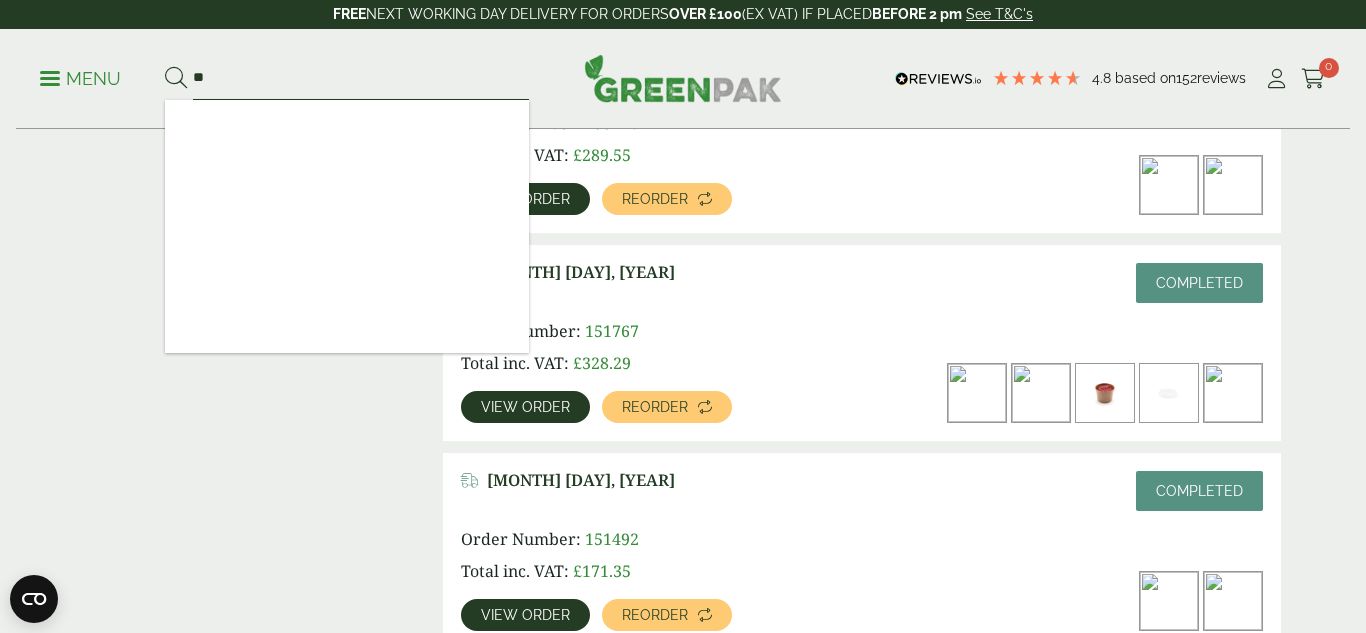 type on "*" 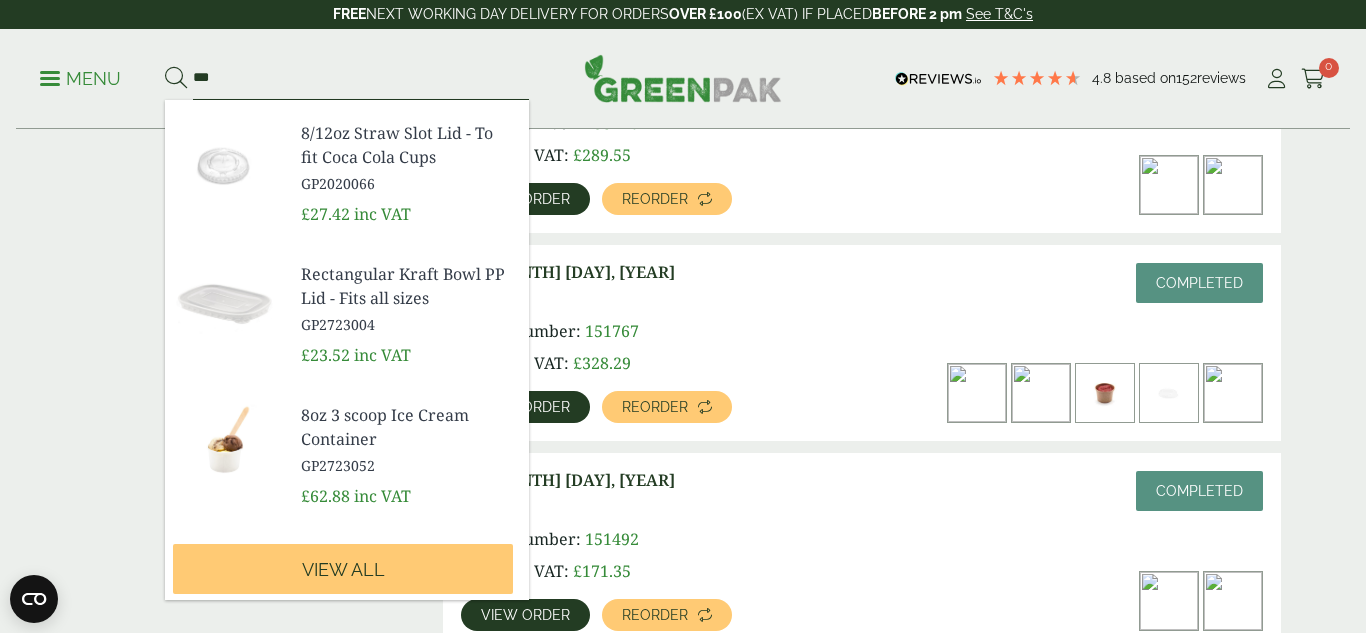 scroll, scrollTop: 718, scrollLeft: 0, axis: vertical 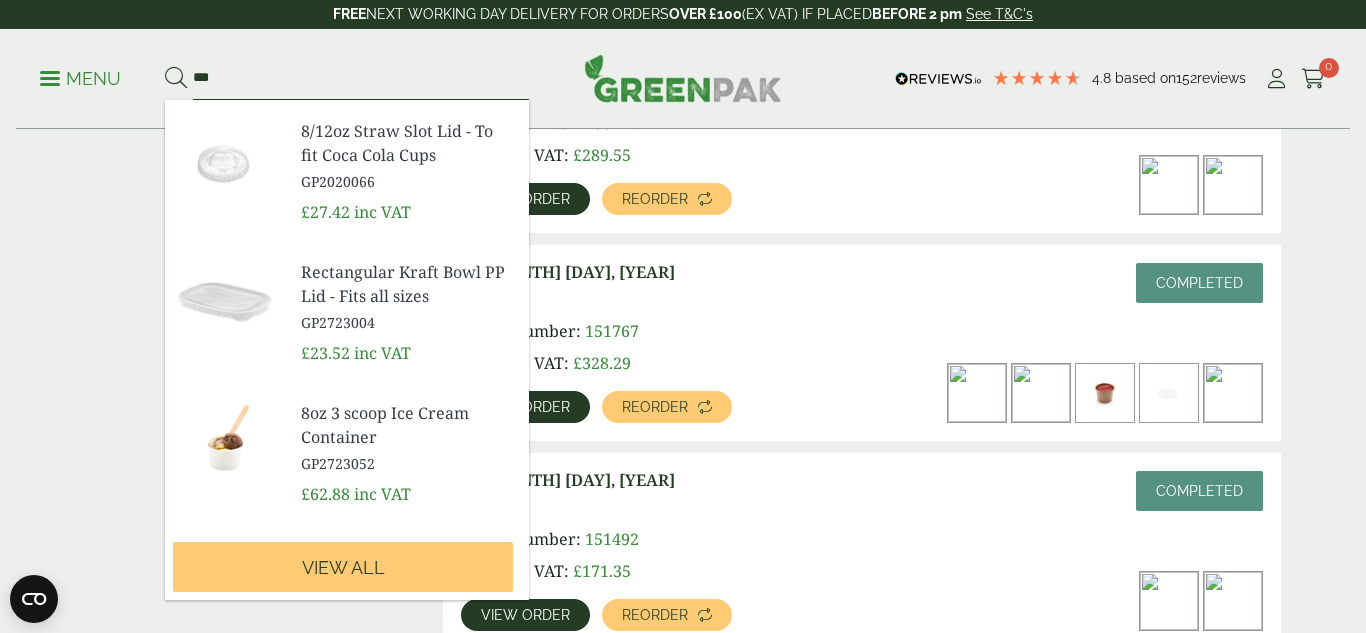 type on "***" 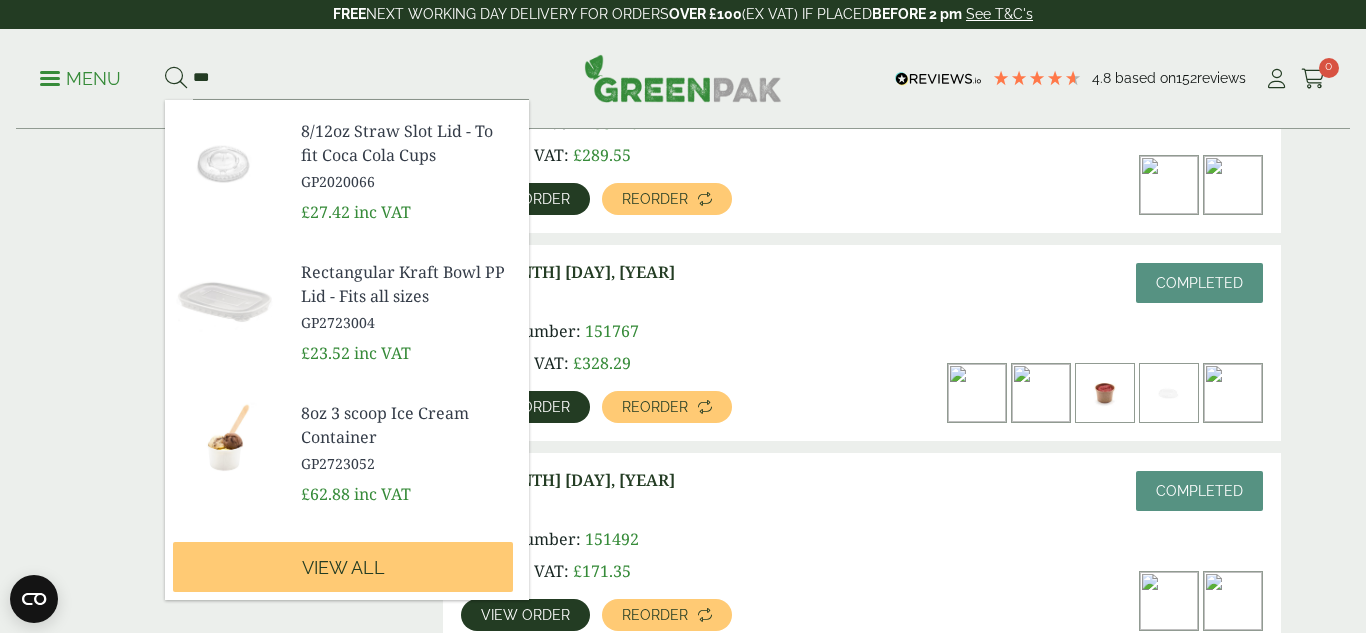 click on "April 29, 2025
Completed" at bounding box center [862, 283] 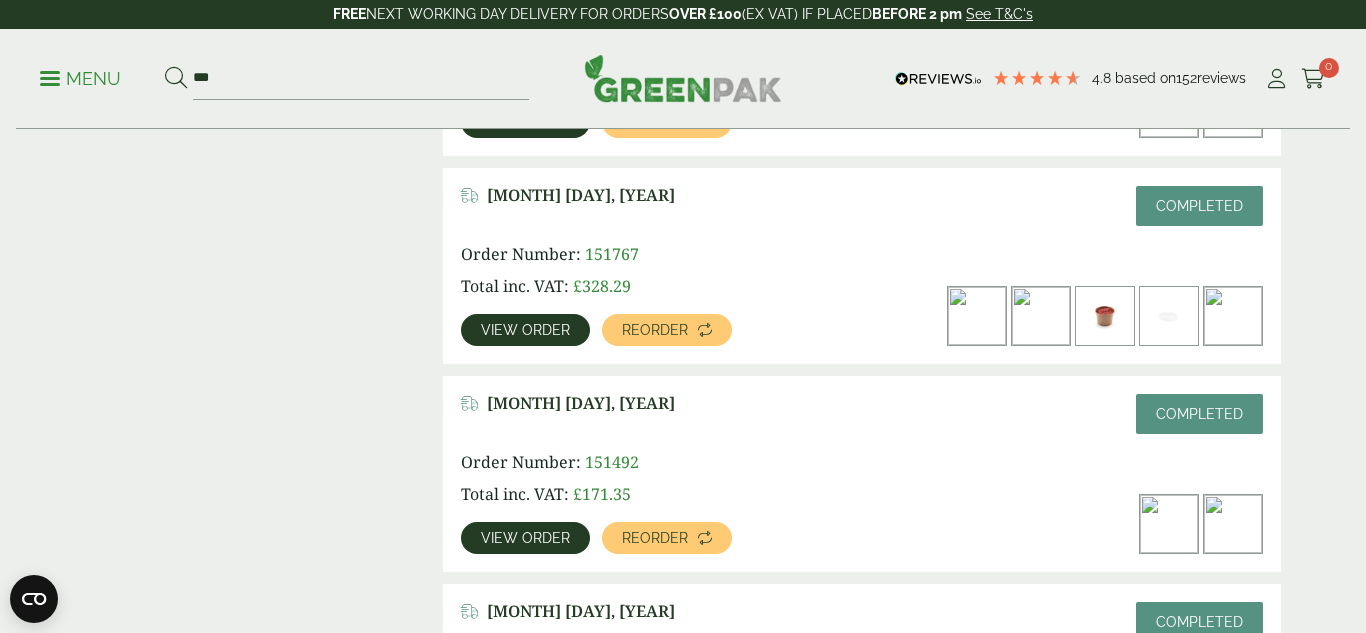scroll, scrollTop: 1936, scrollLeft: 0, axis: vertical 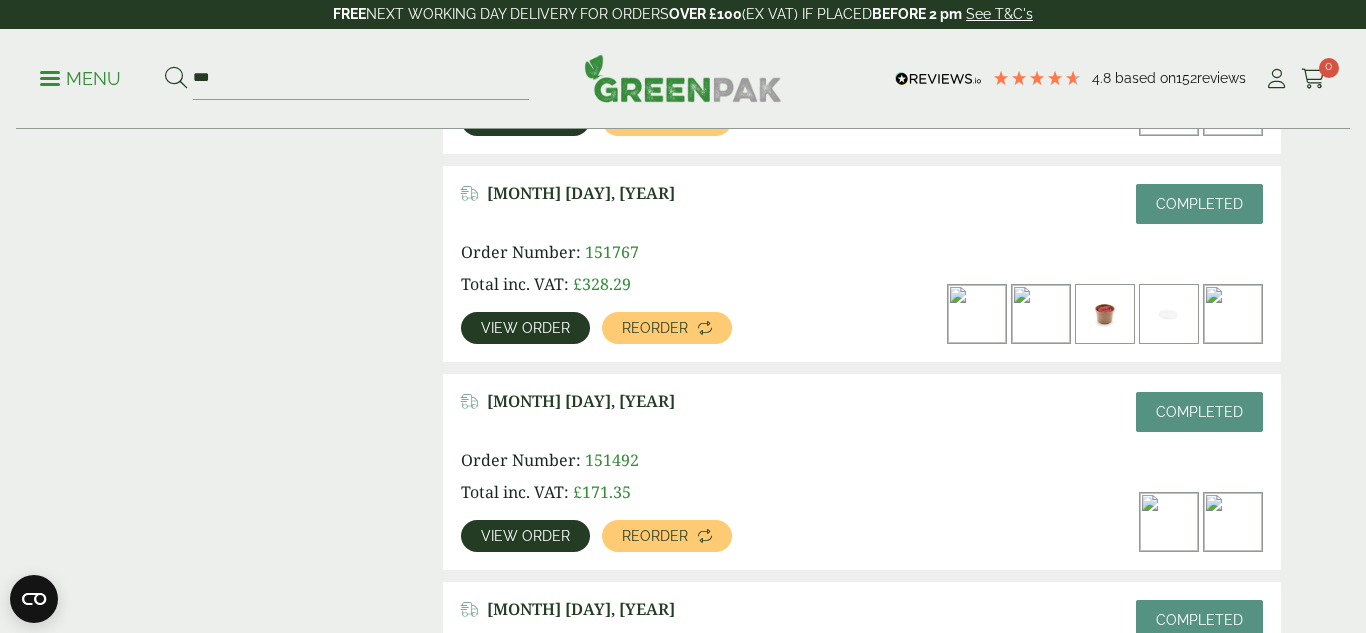 click on "View order" at bounding box center (525, 328) 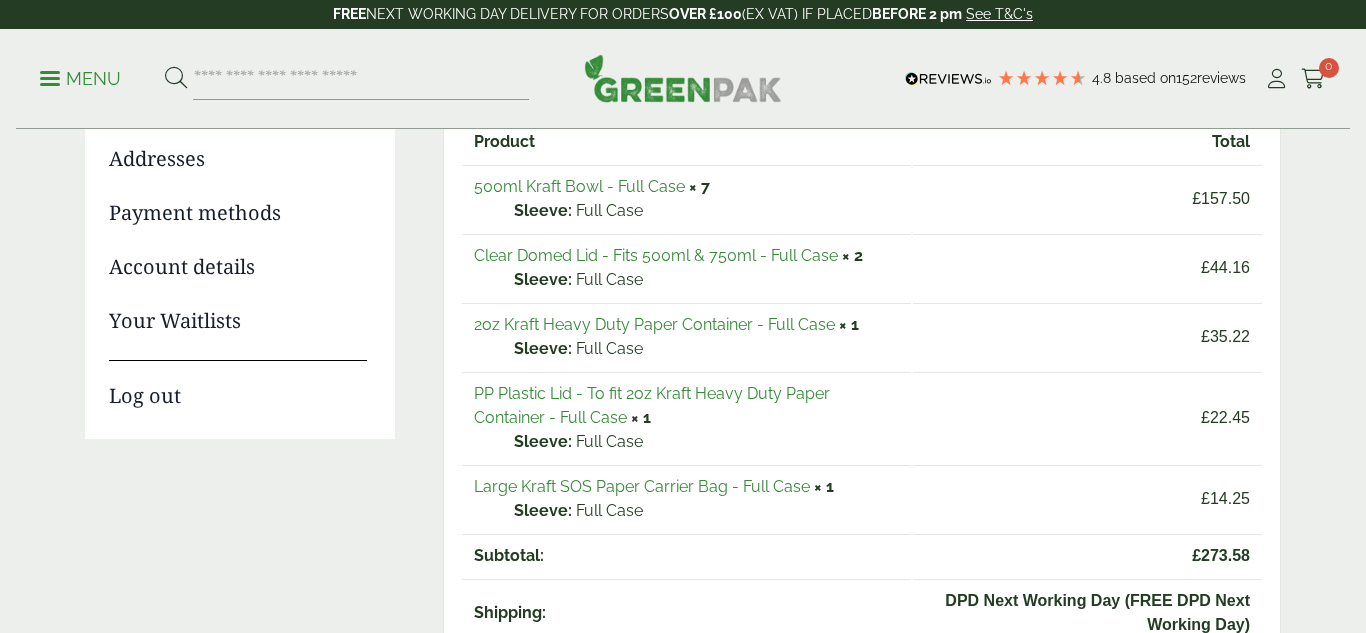 scroll, scrollTop: 282, scrollLeft: 0, axis: vertical 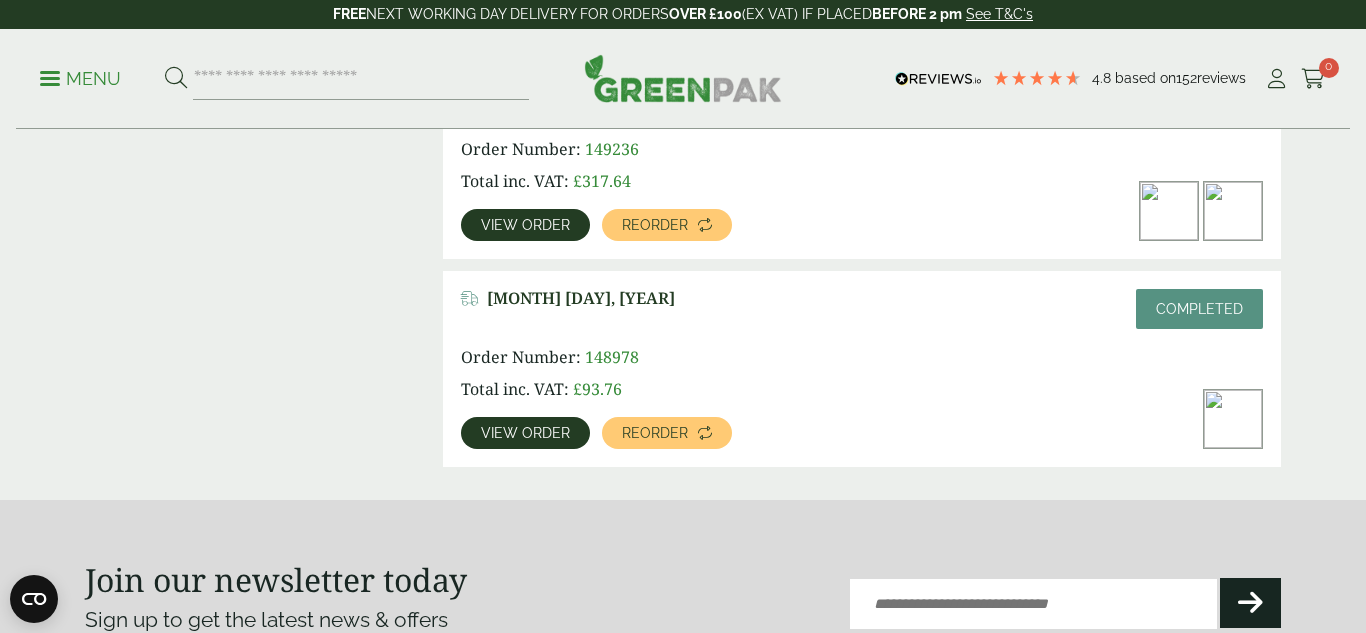 click on "View order" at bounding box center [525, 433] 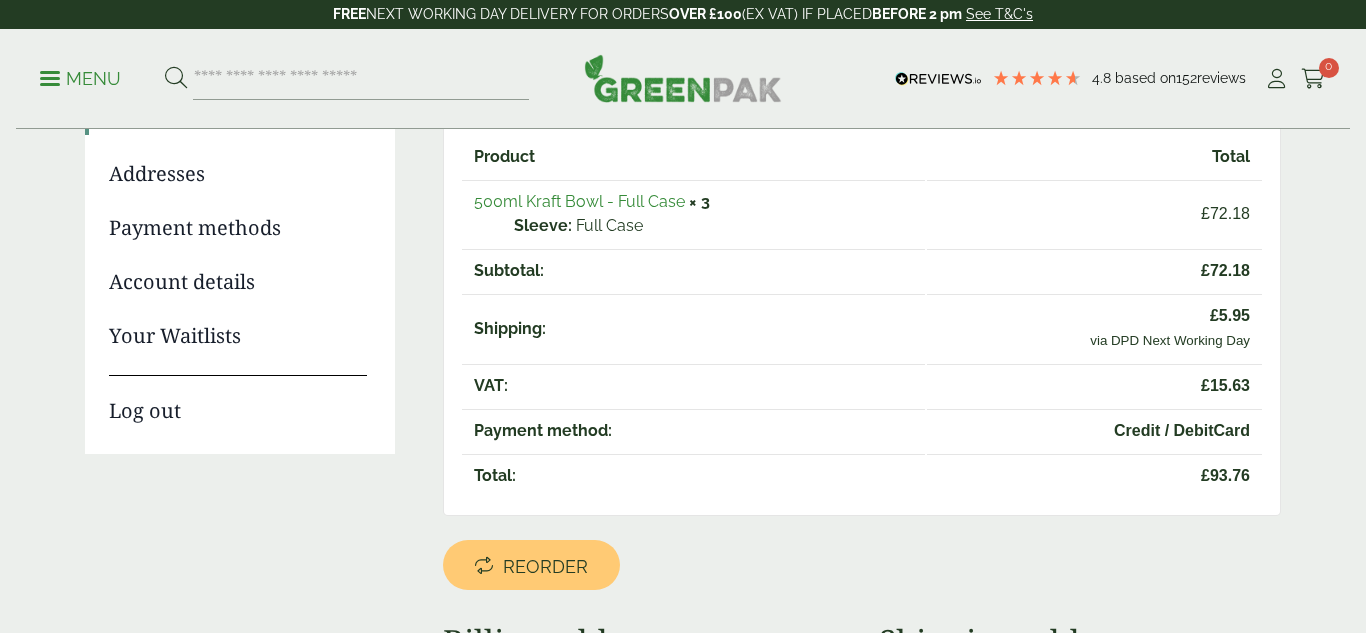 scroll, scrollTop: 267, scrollLeft: 0, axis: vertical 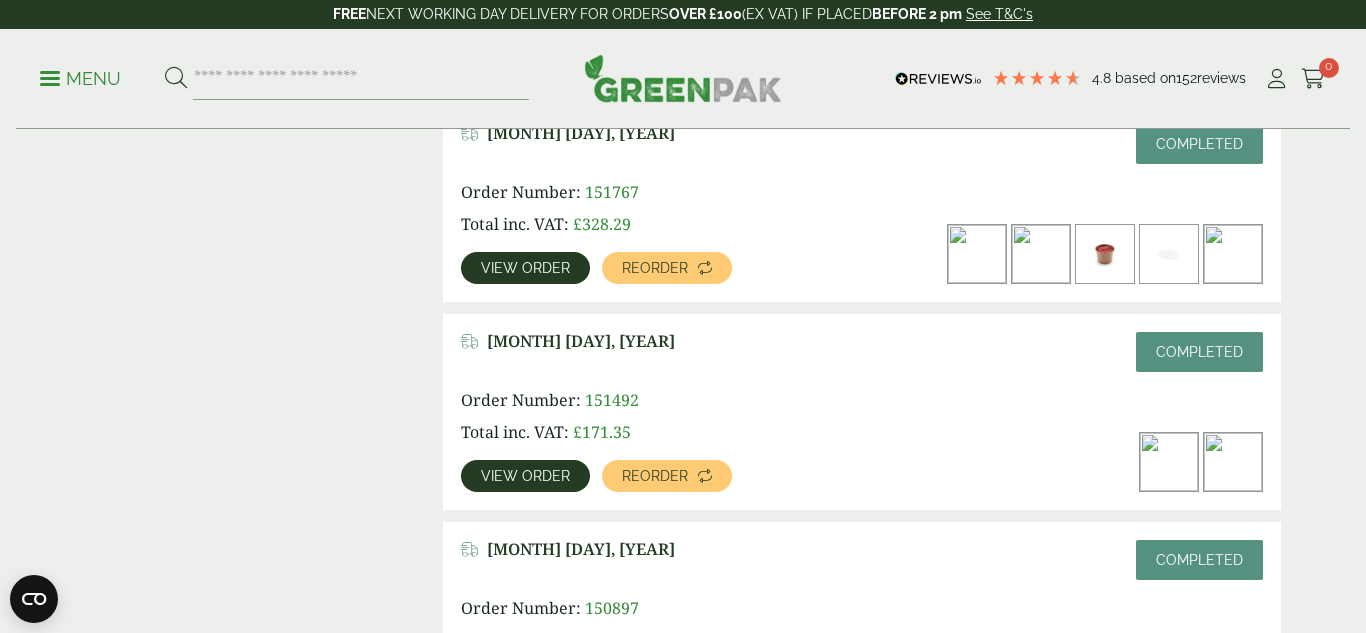 click on "View order" at bounding box center [525, 268] 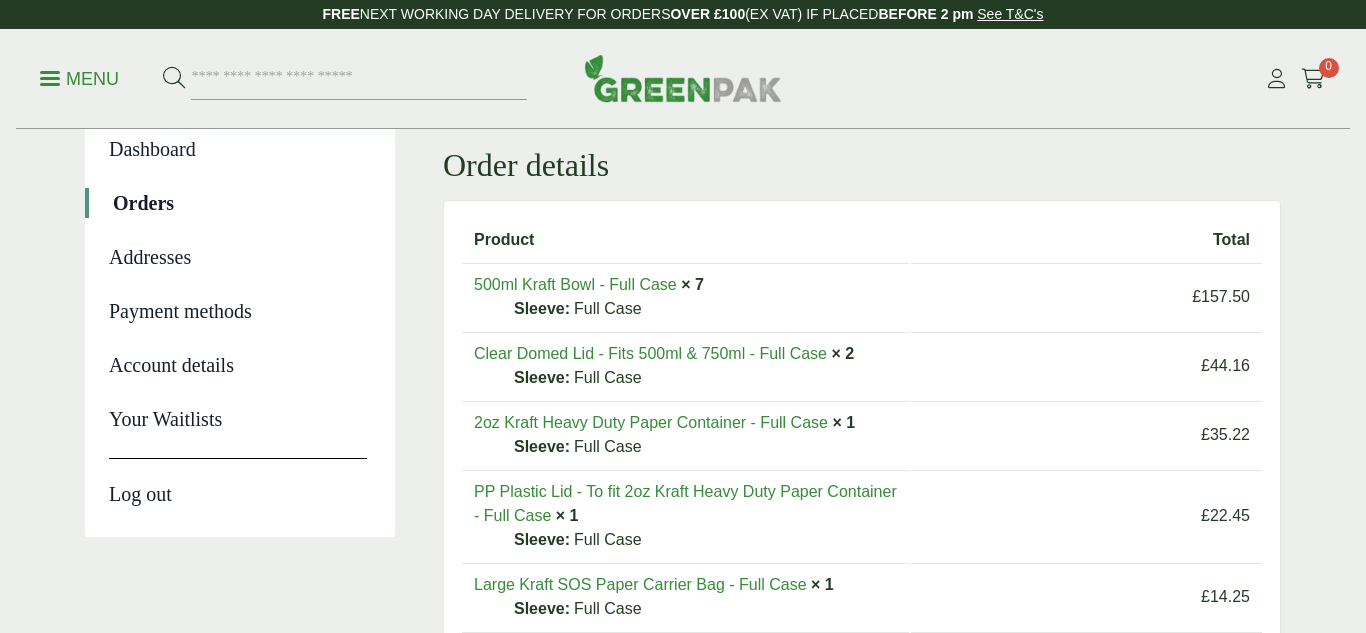 scroll, scrollTop: 184, scrollLeft: 0, axis: vertical 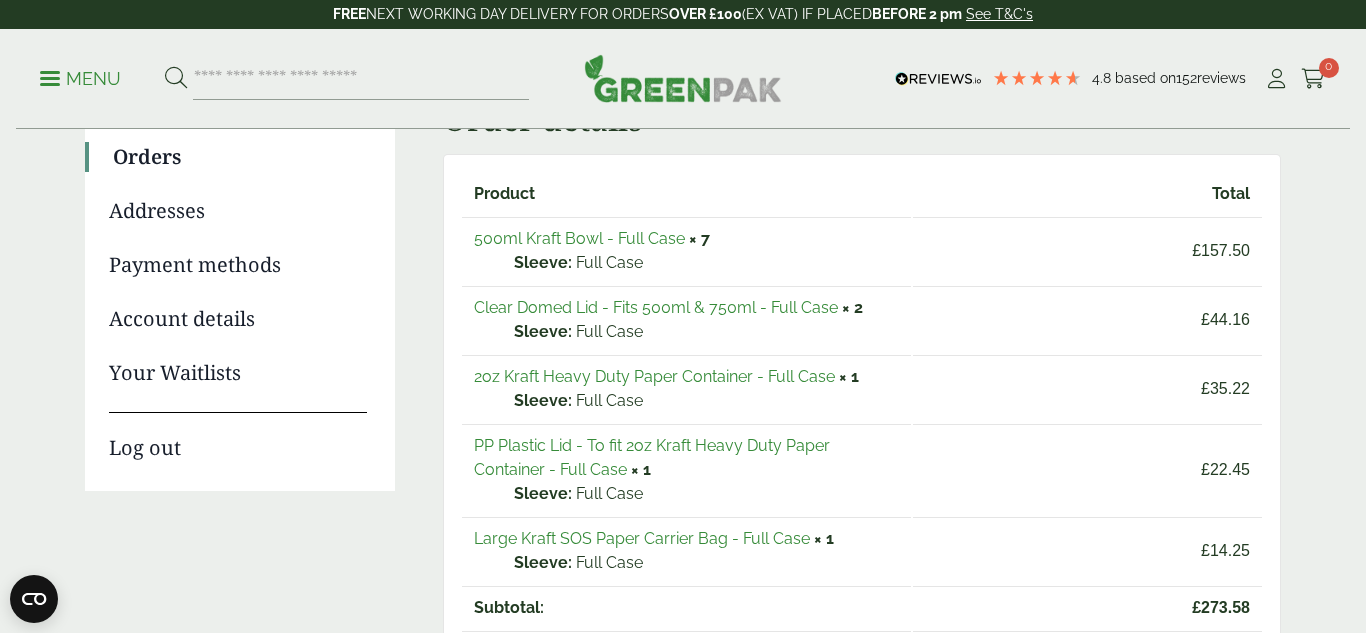 click on "PP Plastic Lid - To fit 2oz Kraft Heavy Duty Paper Container - Full Case" at bounding box center [652, 457] 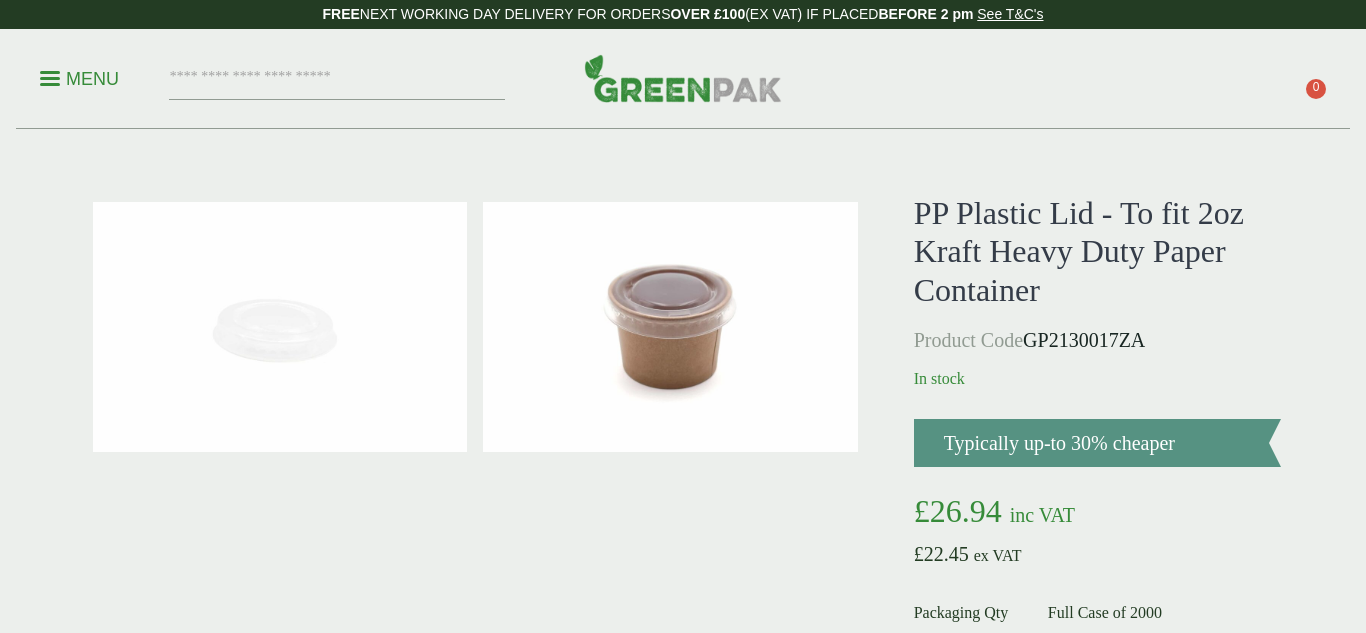 scroll, scrollTop: 0, scrollLeft: 0, axis: both 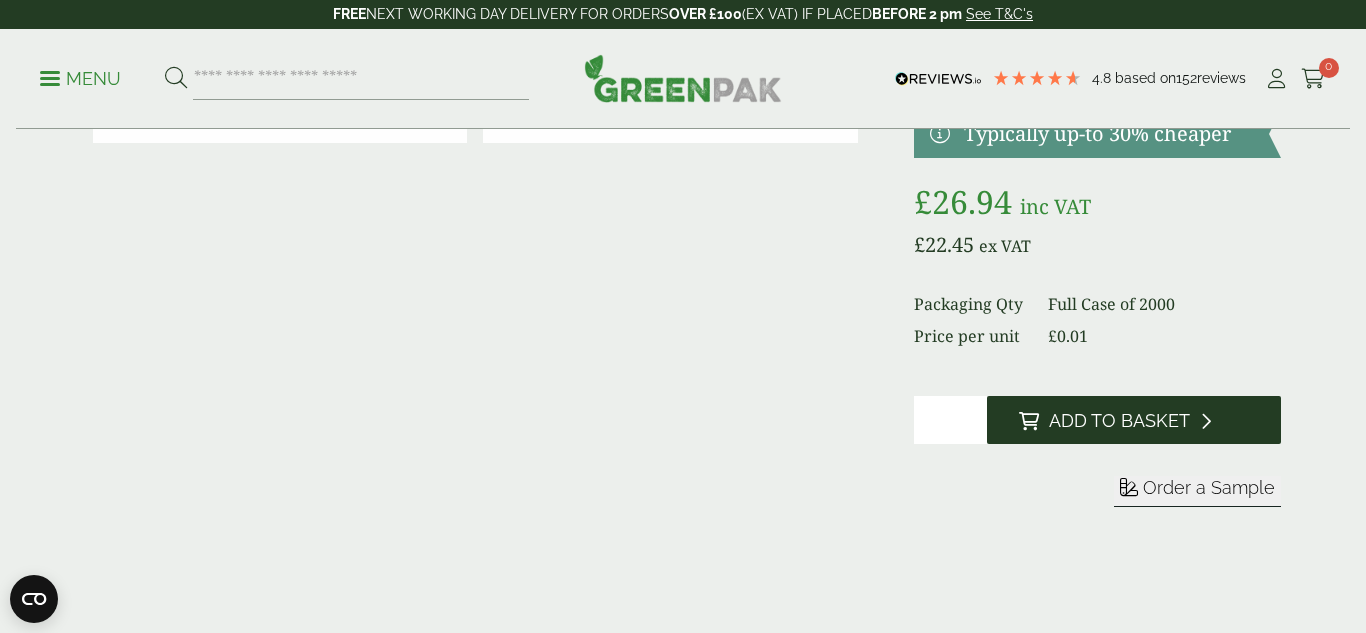 click on "Add to Basket" at bounding box center (1134, 420) 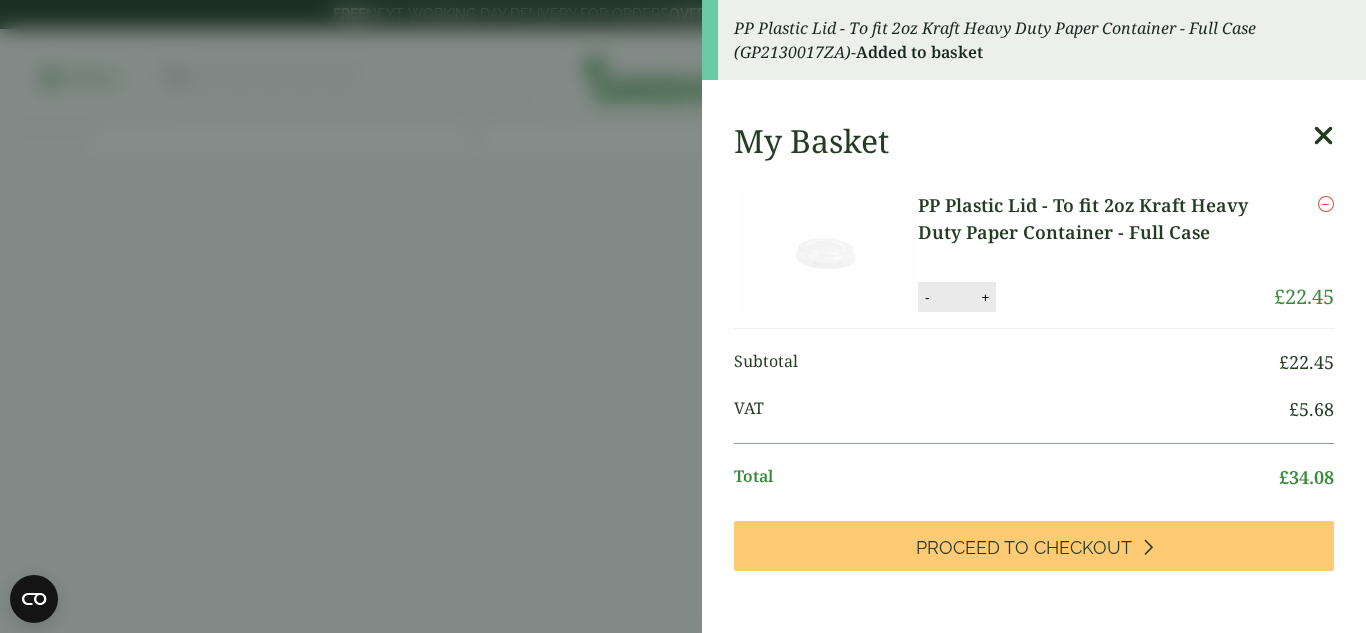 click at bounding box center (1323, 136) 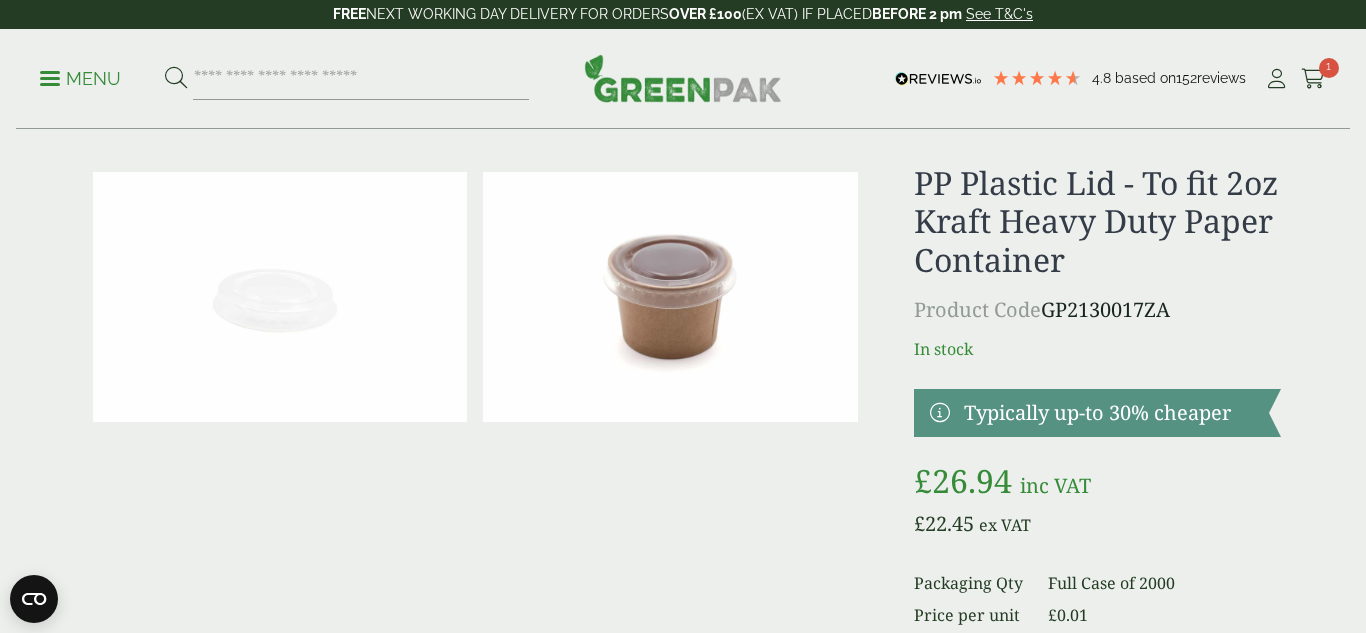 scroll, scrollTop: 22, scrollLeft: 0, axis: vertical 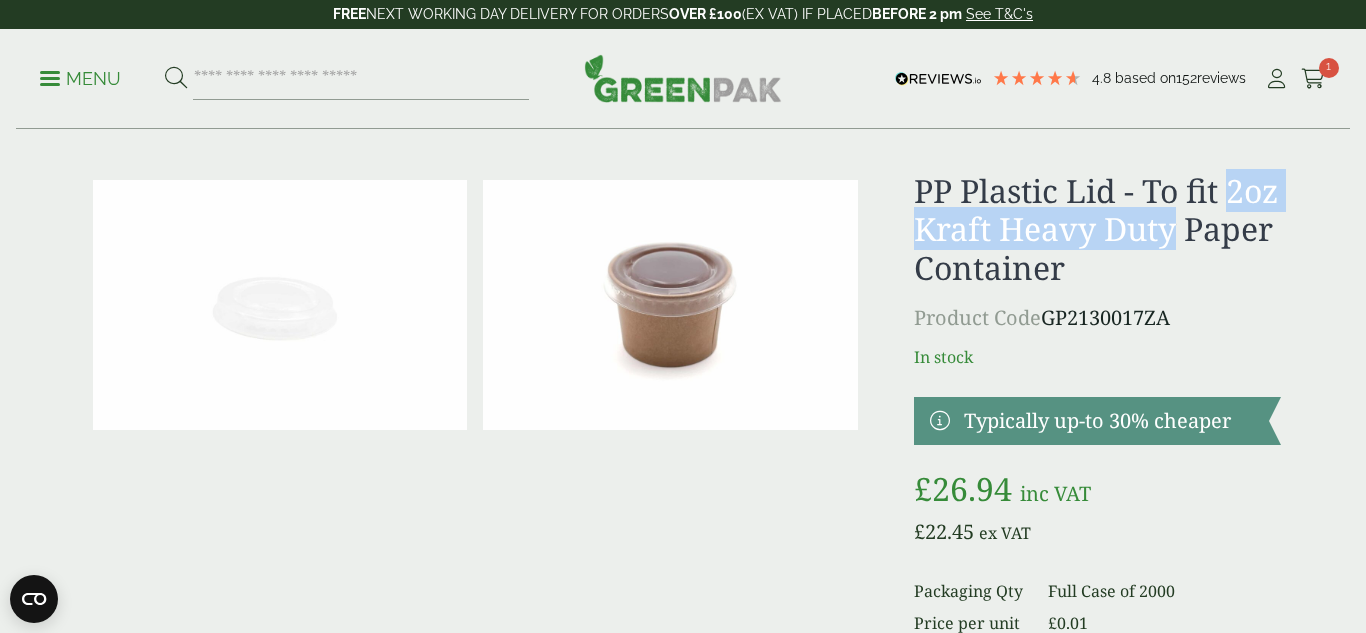 drag, startPoint x: 910, startPoint y: 234, endPoint x: 1233, endPoint y: 240, distance: 323.05573 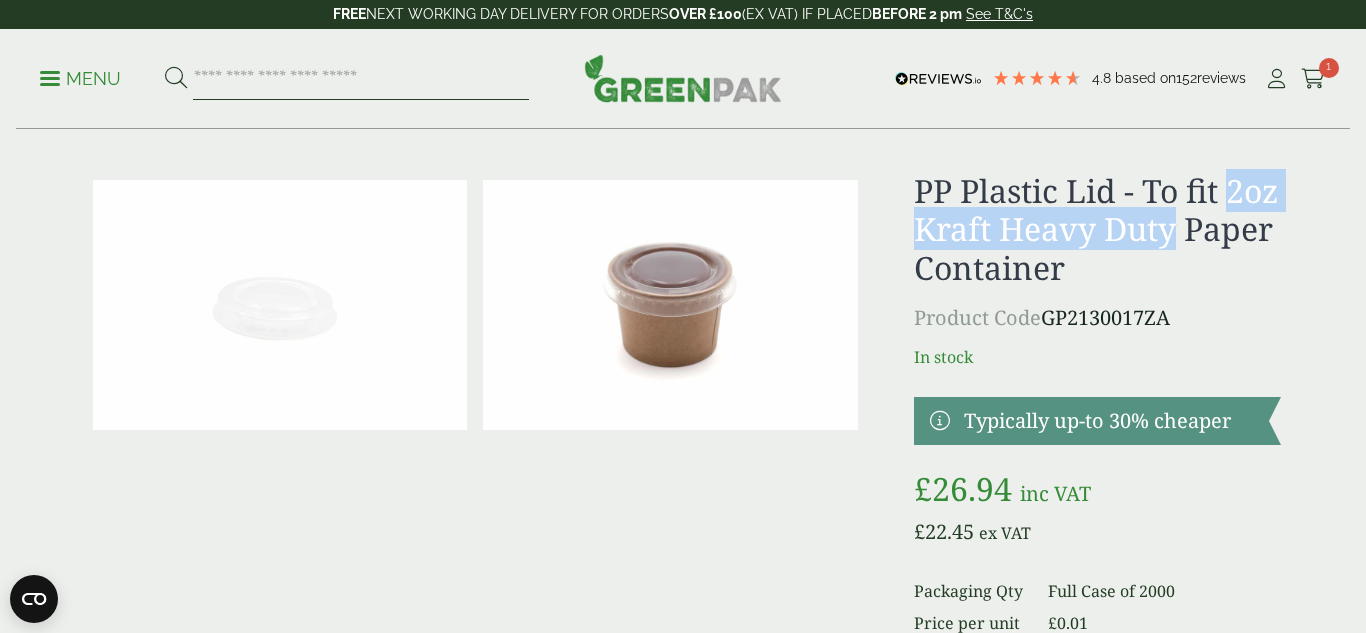 click at bounding box center (361, 79) 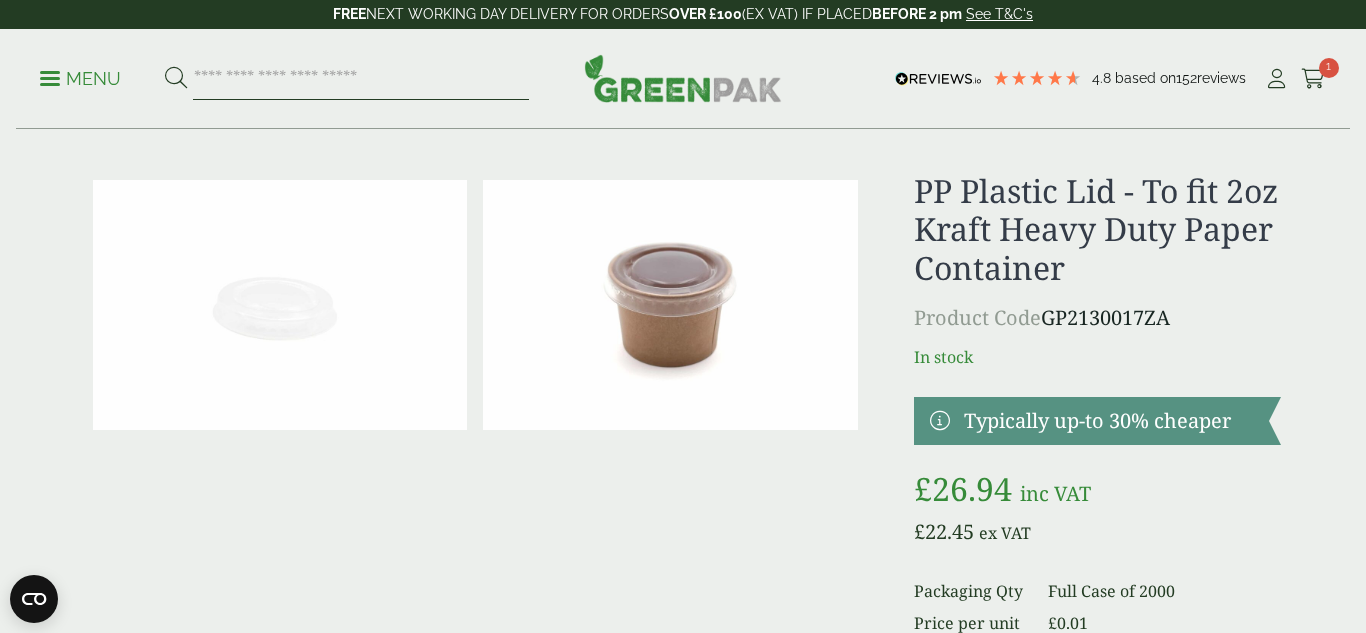 paste on "**********" 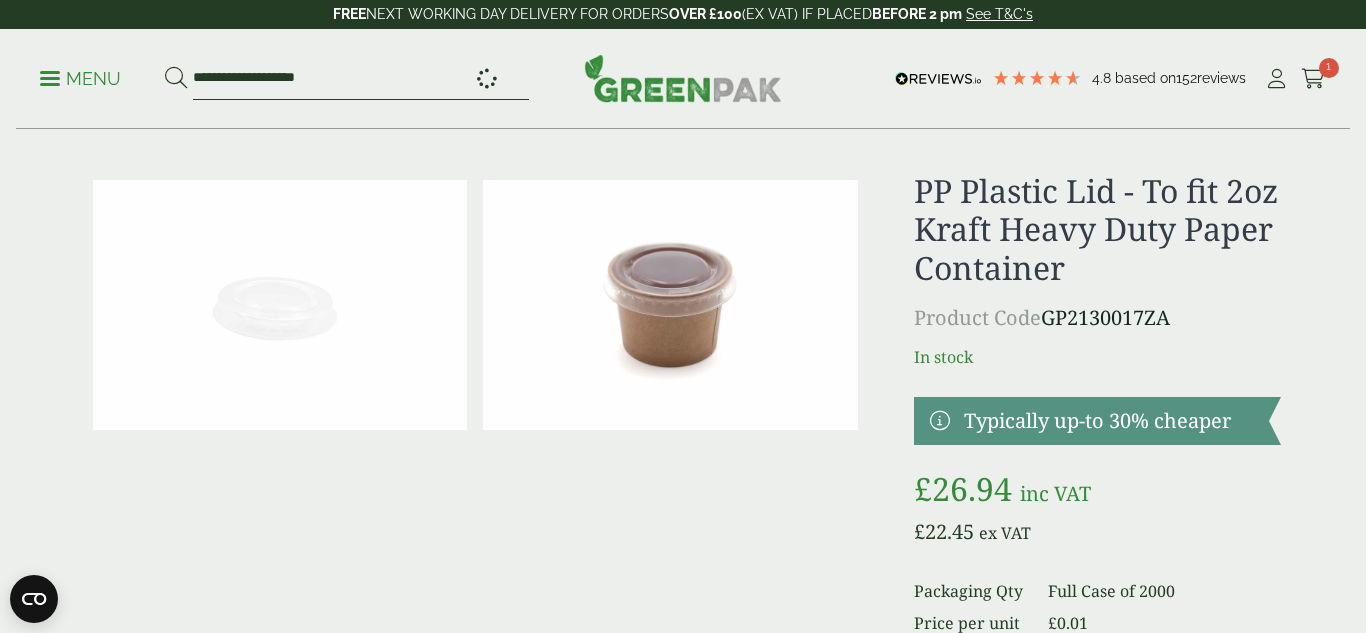 type on "**********" 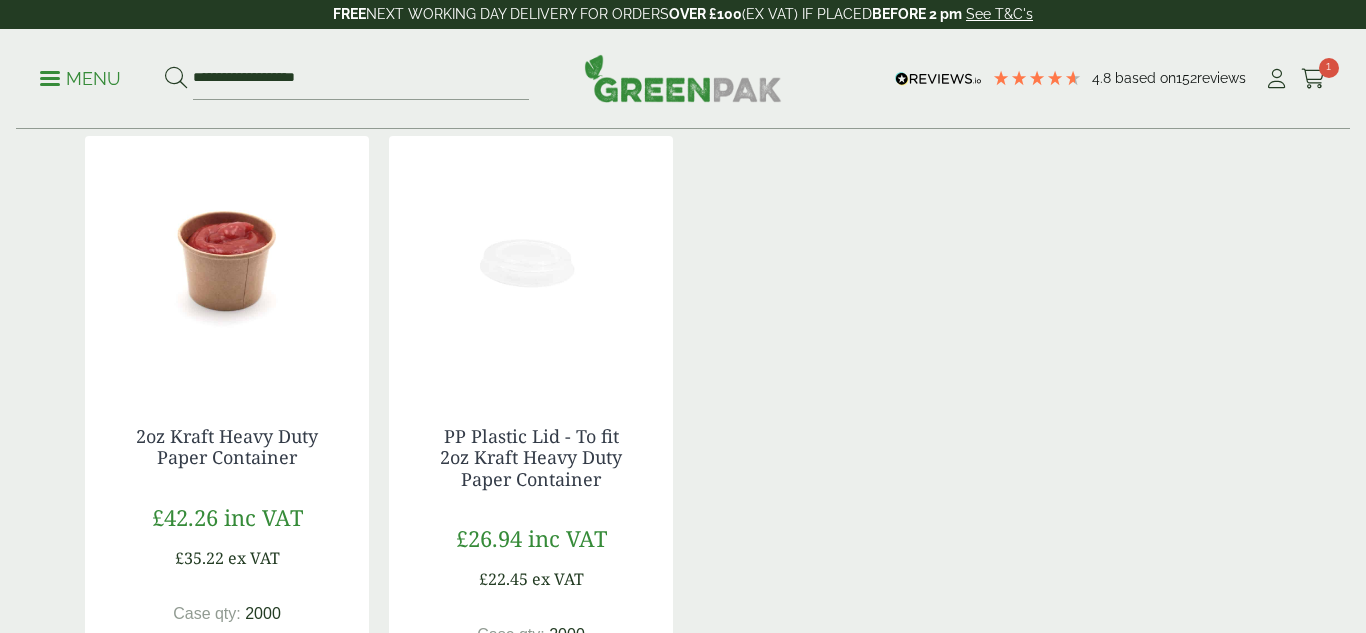 scroll, scrollTop: 330, scrollLeft: 0, axis: vertical 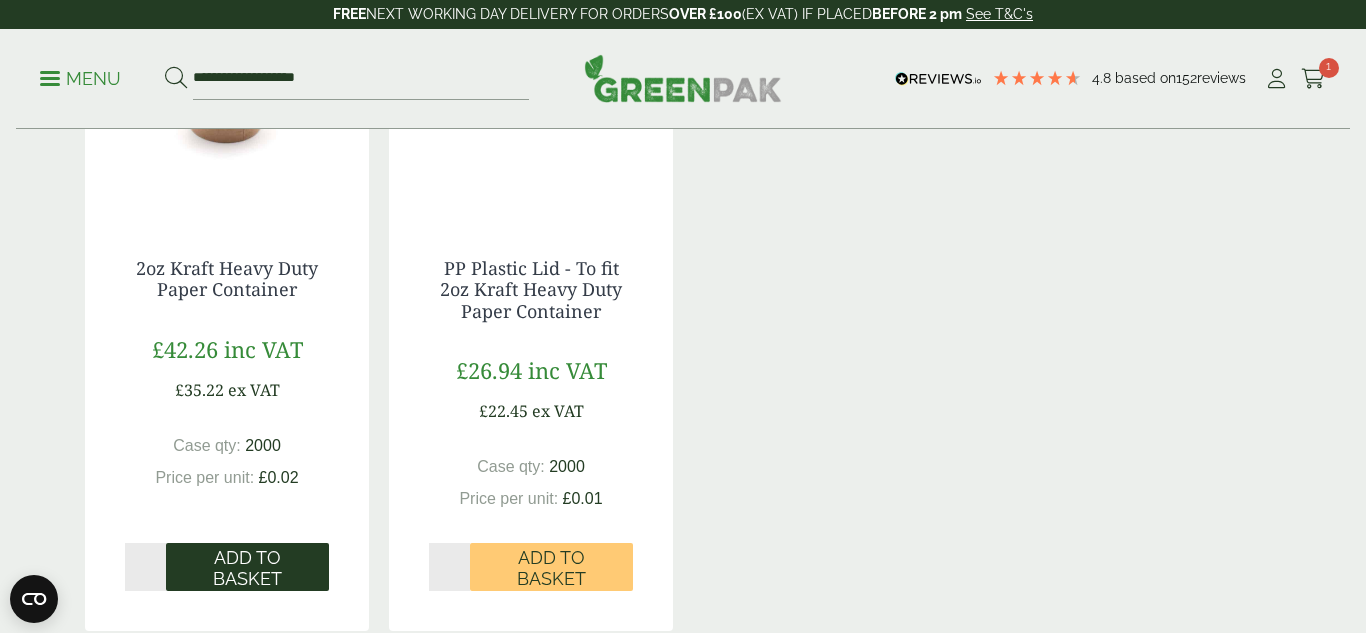 click on "Add to Basket" at bounding box center (247, 568) 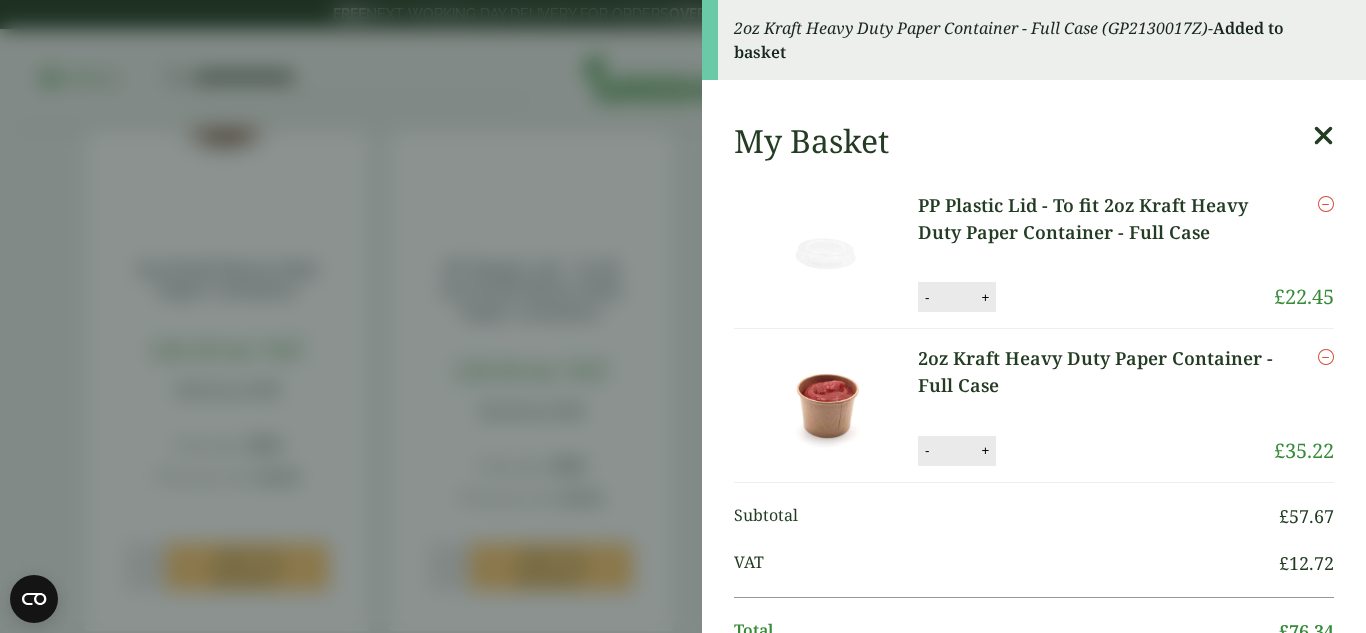 click at bounding box center [1323, 136] 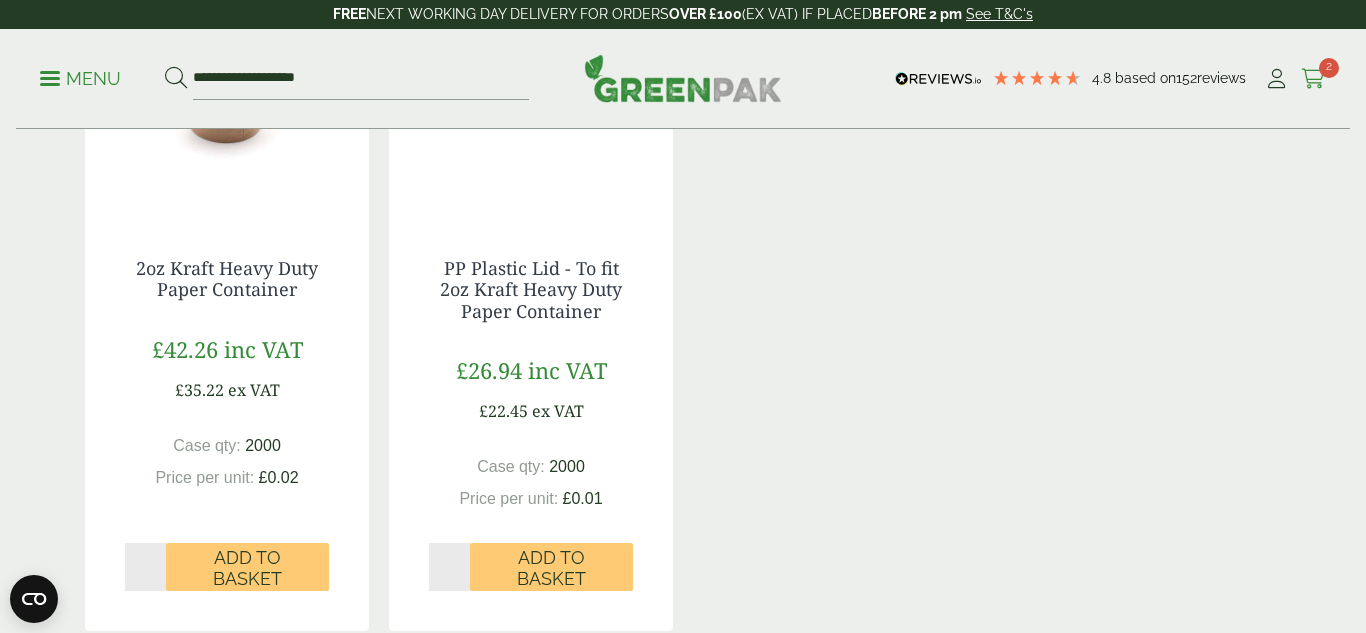 click on "2" at bounding box center [1329, 68] 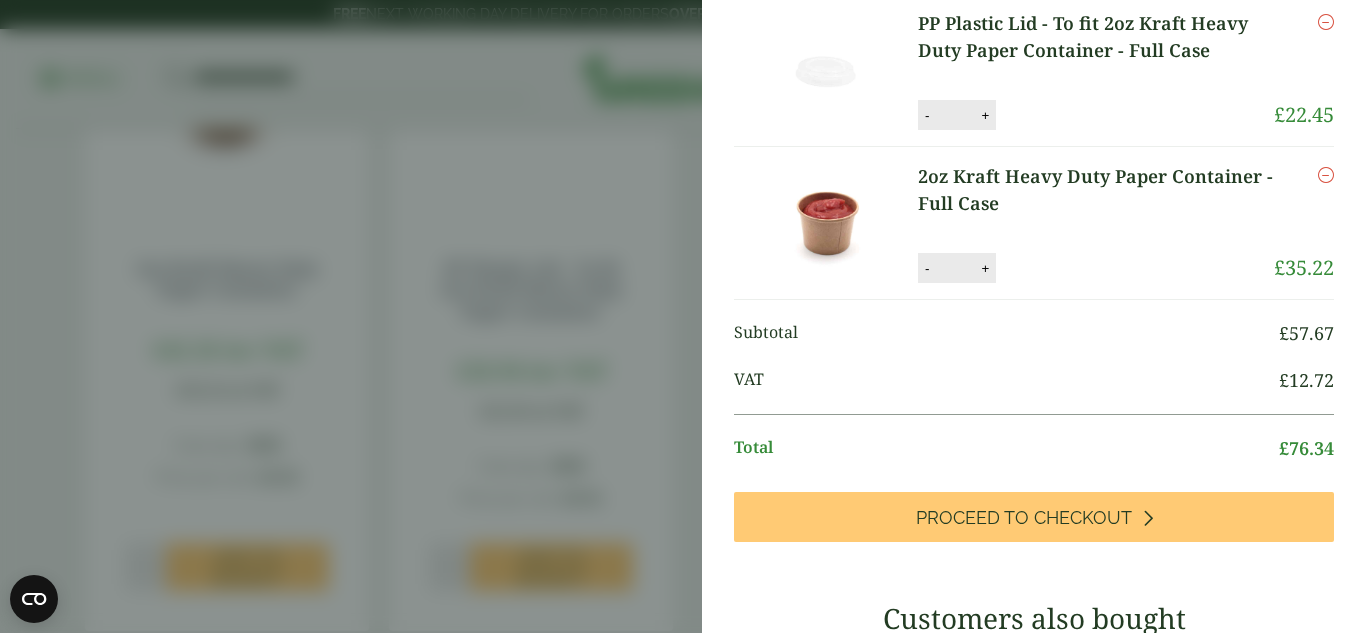 scroll, scrollTop: 0, scrollLeft: 0, axis: both 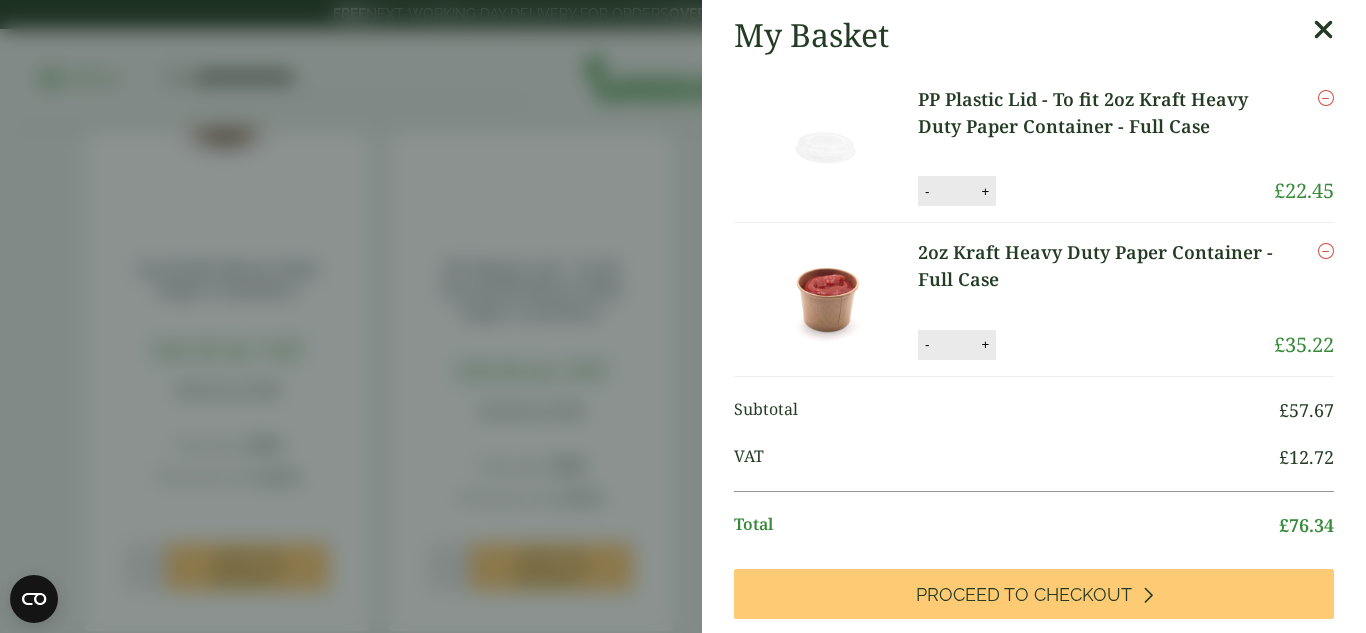click at bounding box center (1323, 30) 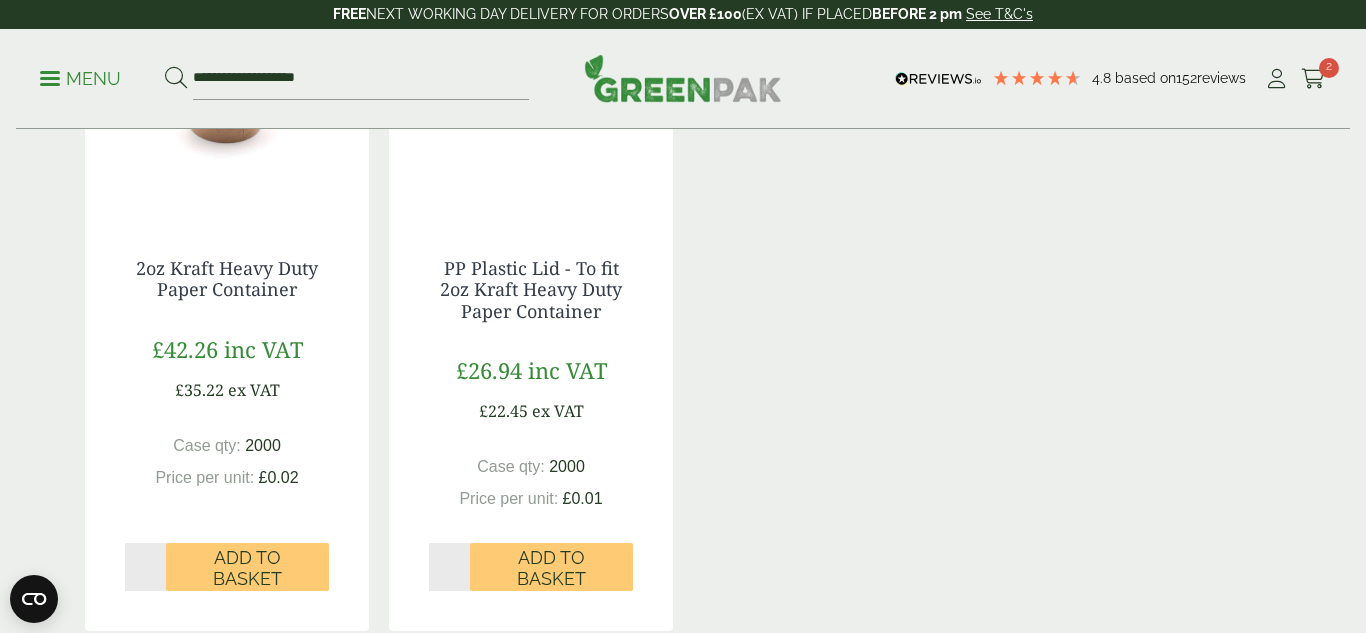 click on "2oz Kraft Heavy Duty Paper Container
£42.26
inc VAT
£35.22
ex VAT
Case qty: 2000 Qty *" at bounding box center [683, 300] 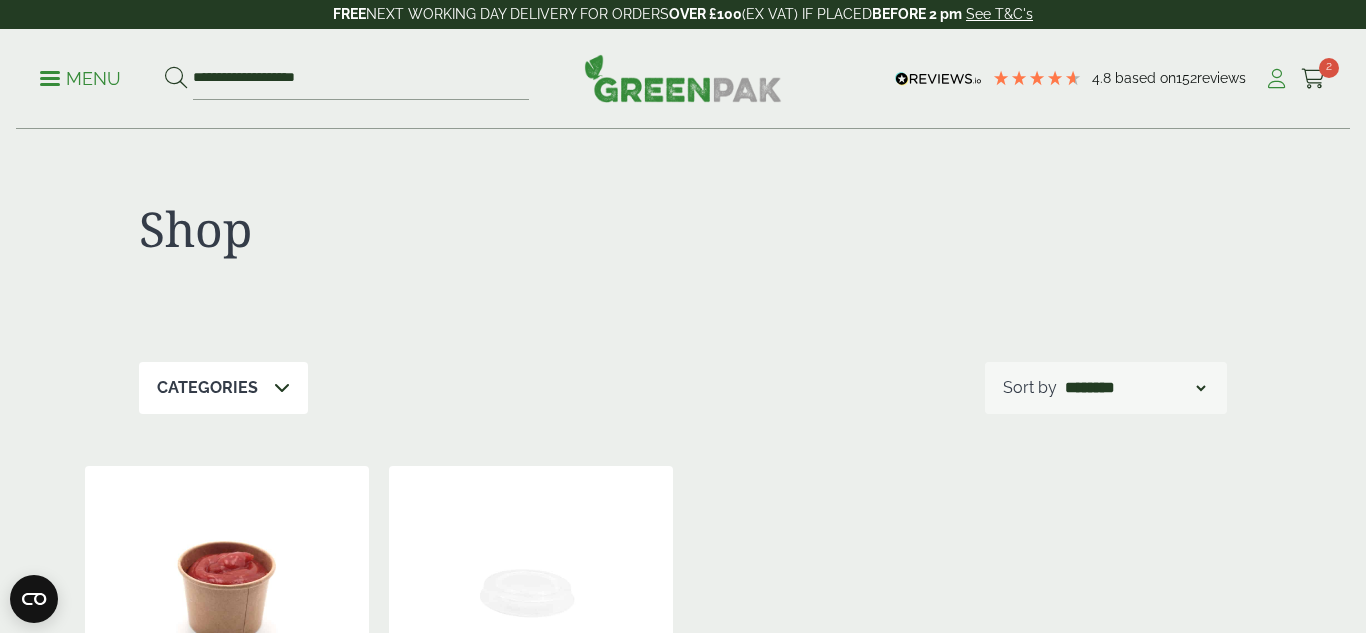 click at bounding box center [1276, 79] 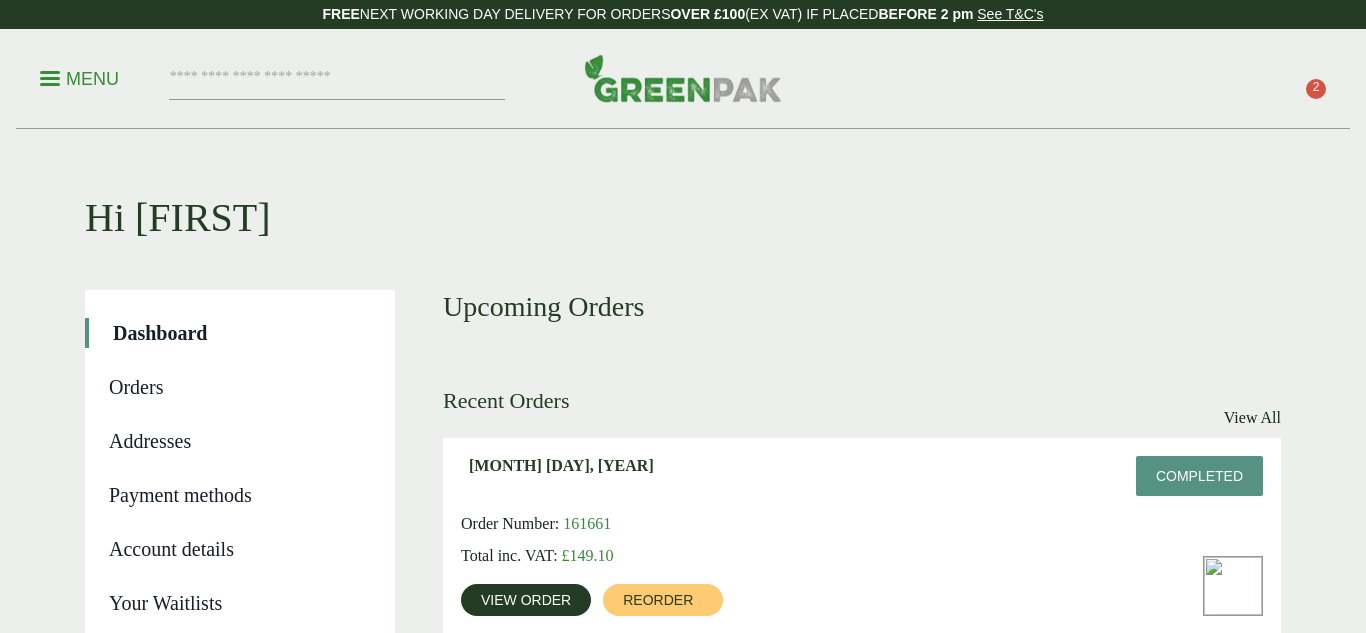 click on "Log out" at bounding box center [238, 667] 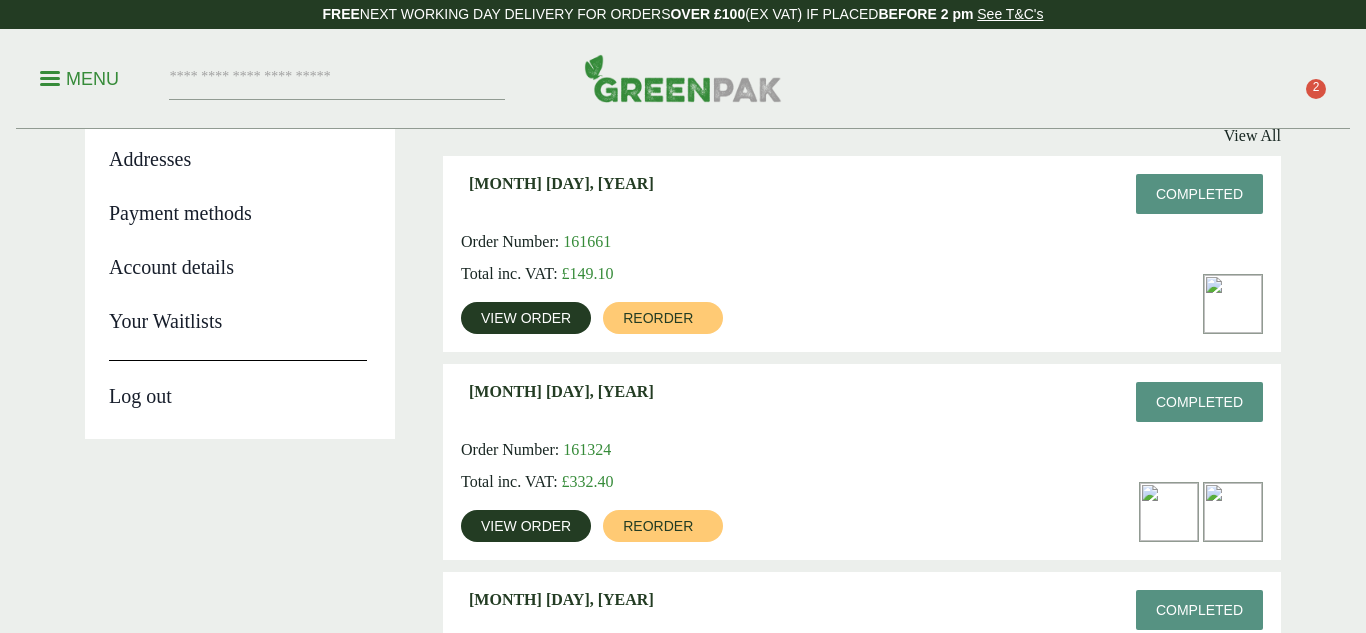 scroll, scrollTop: 282, scrollLeft: 0, axis: vertical 